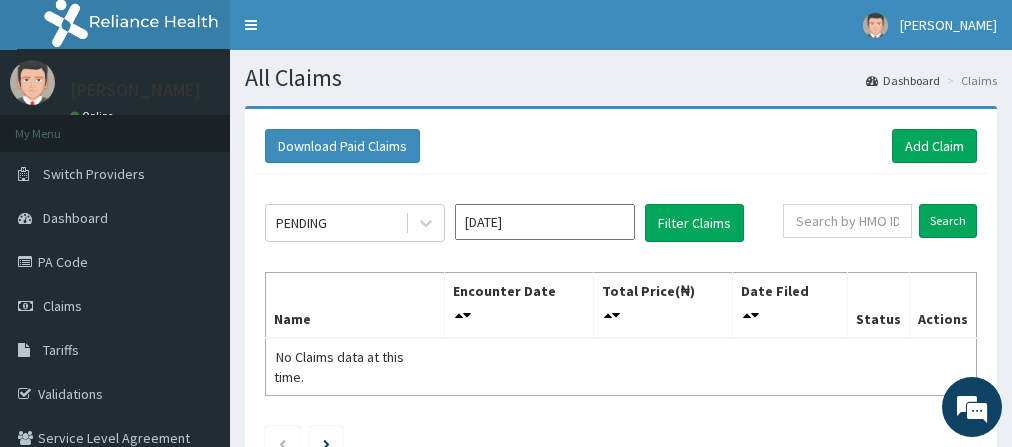 scroll, scrollTop: 0, scrollLeft: 0, axis: both 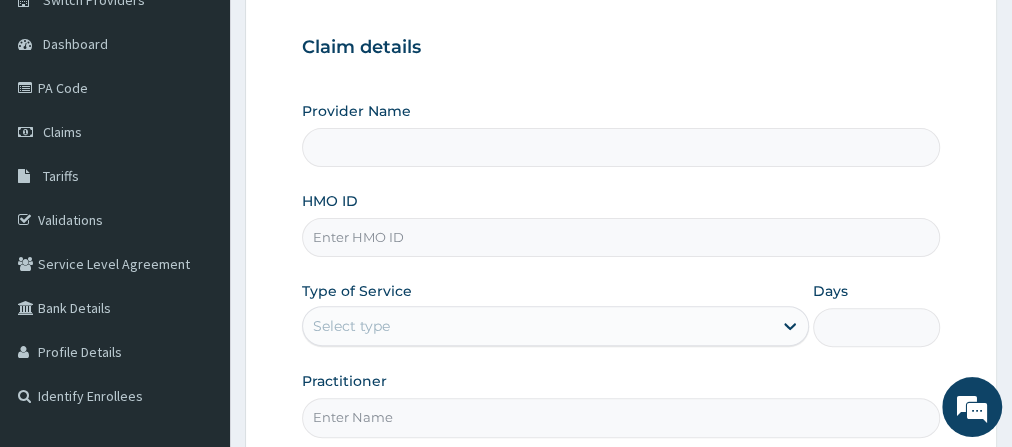 click on "HMO ID" at bounding box center [621, 237] 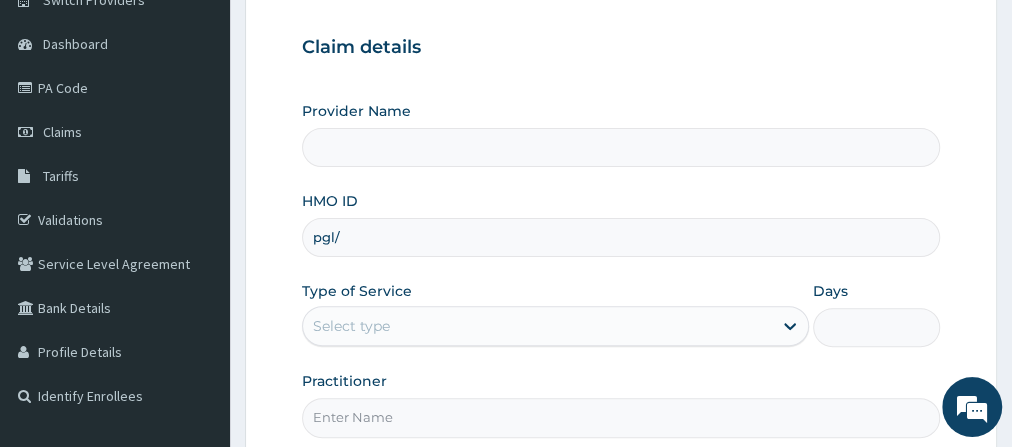 type on "PGL/10214/A" 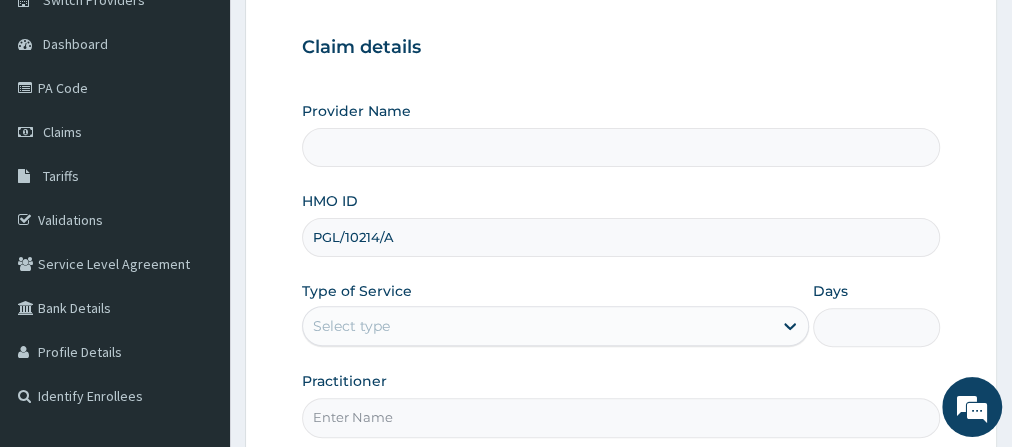 click on "Practitioner" at bounding box center [621, 417] 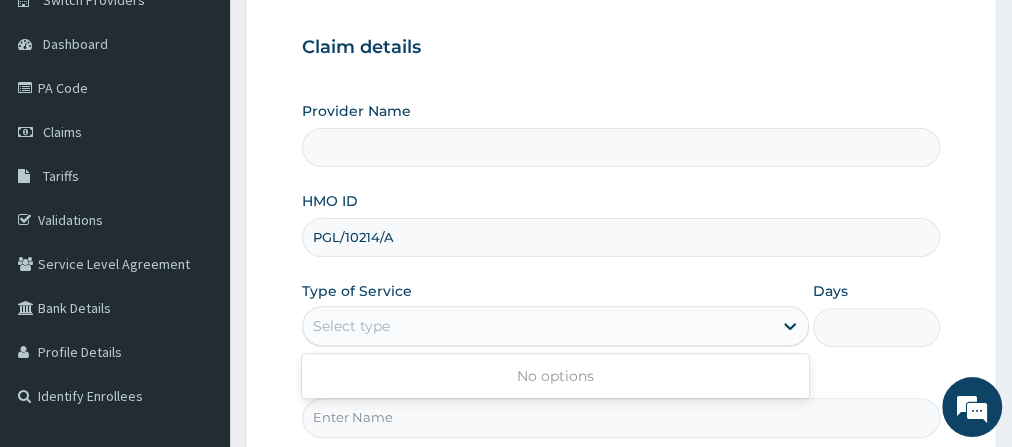 click on "Select type" at bounding box center [537, 326] 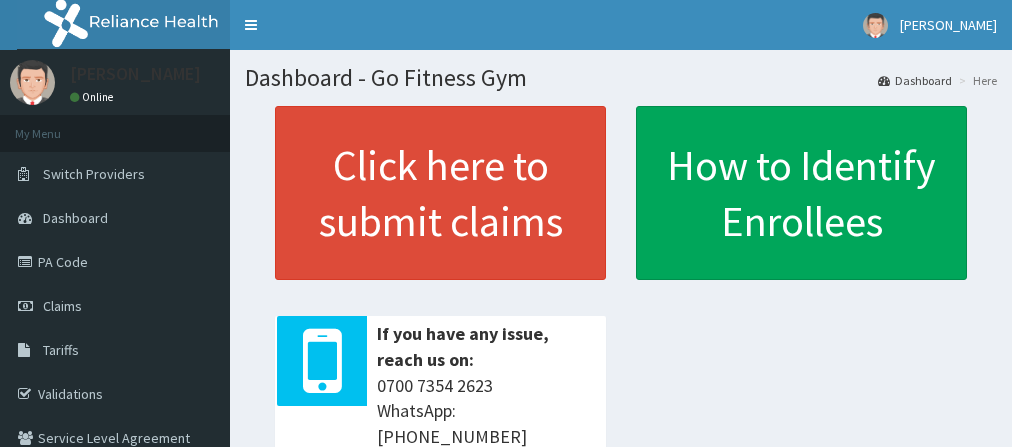 scroll, scrollTop: 0, scrollLeft: 0, axis: both 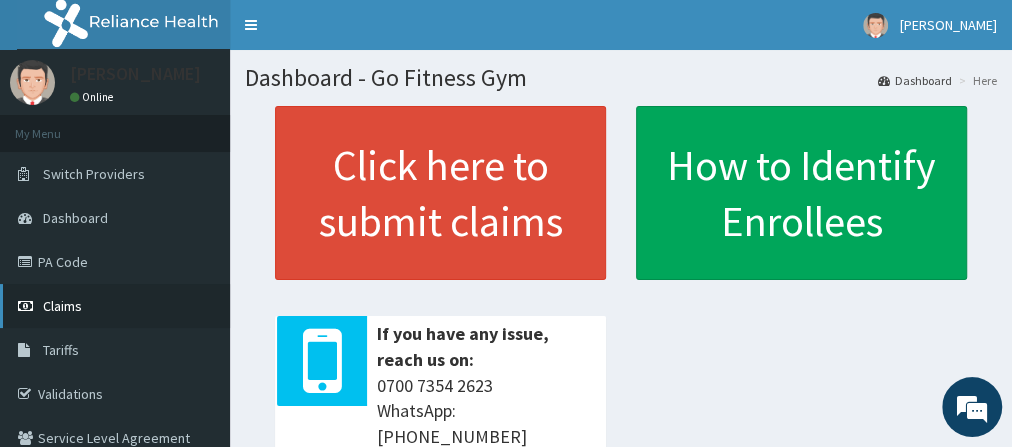 click on "Claims" at bounding box center (115, 306) 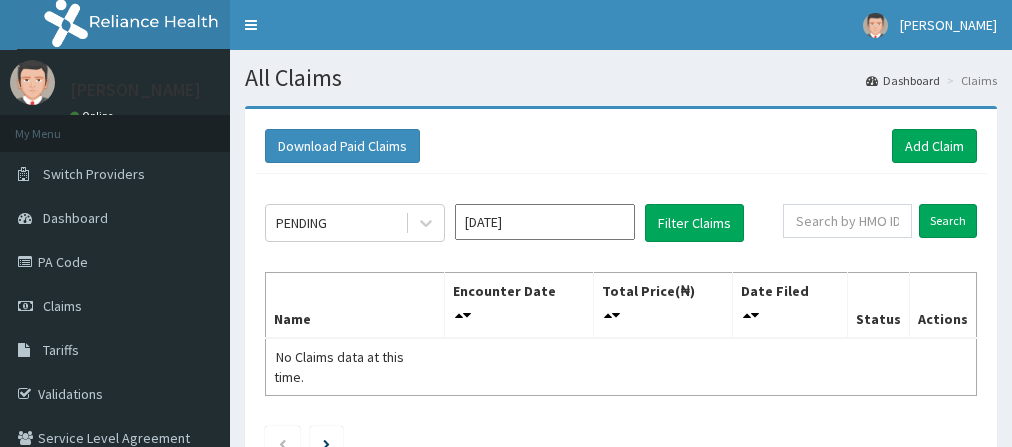 scroll, scrollTop: 0, scrollLeft: 0, axis: both 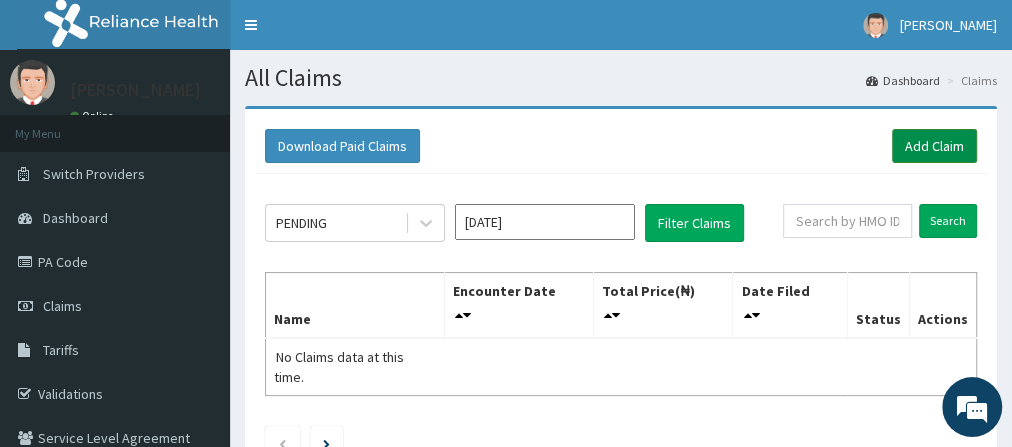 click on "Add Claim" at bounding box center (934, 146) 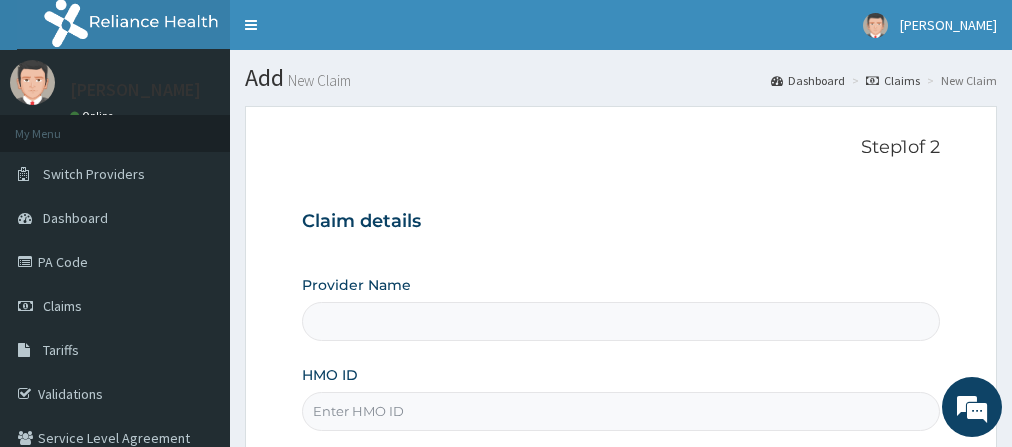 scroll, scrollTop: 0, scrollLeft: 0, axis: both 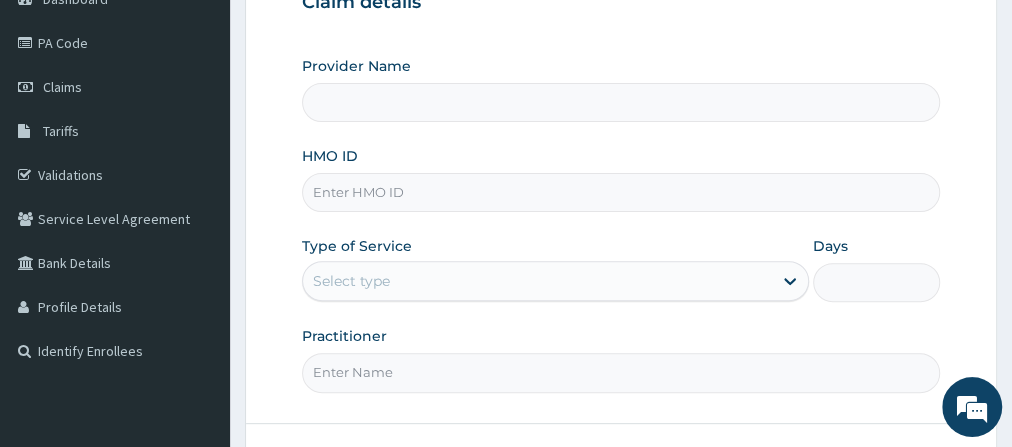 drag, startPoint x: 1016, startPoint y: 139, endPoint x: 1012, endPoint y: 256, distance: 117.06836 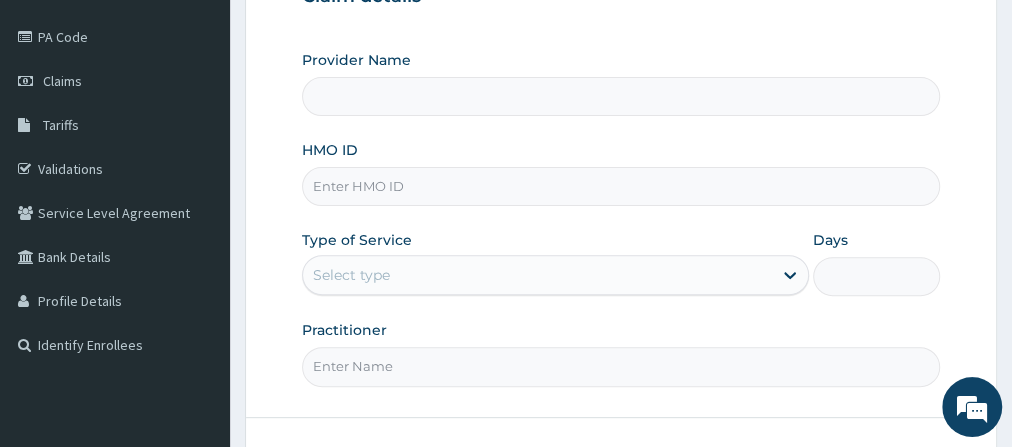 type on "Go Fitness Gym" 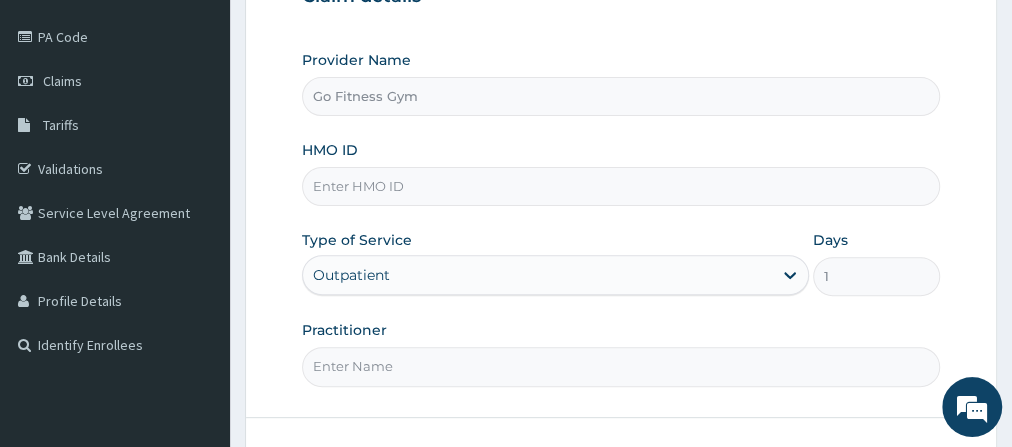 click on "HMO ID" at bounding box center [621, 186] 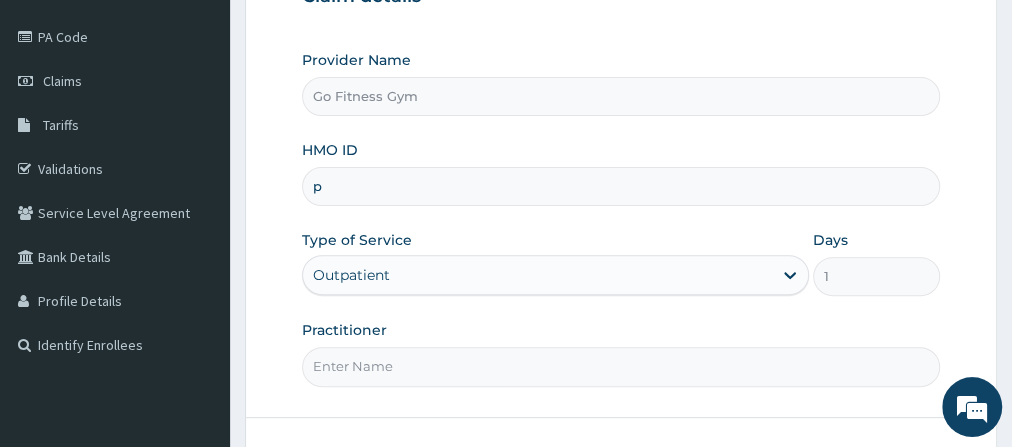 type on "PGL/10214/A" 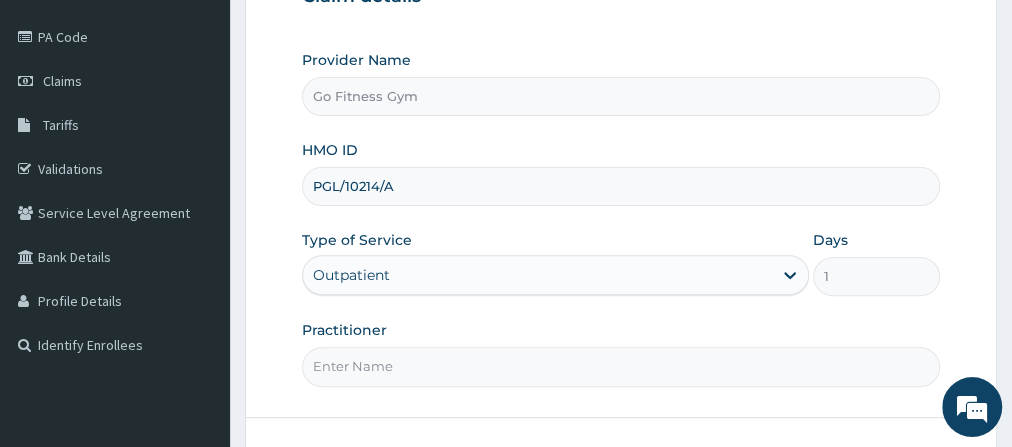 scroll, scrollTop: 0, scrollLeft: 0, axis: both 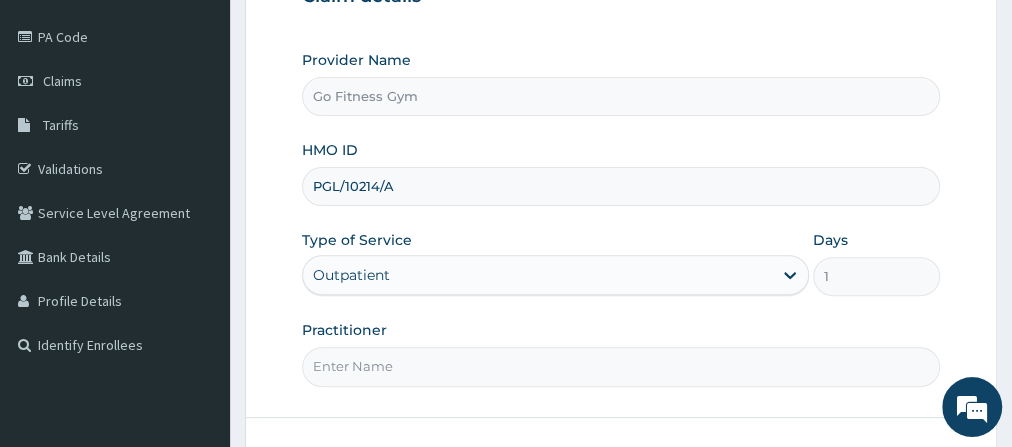 click on "Practitioner" at bounding box center (621, 366) 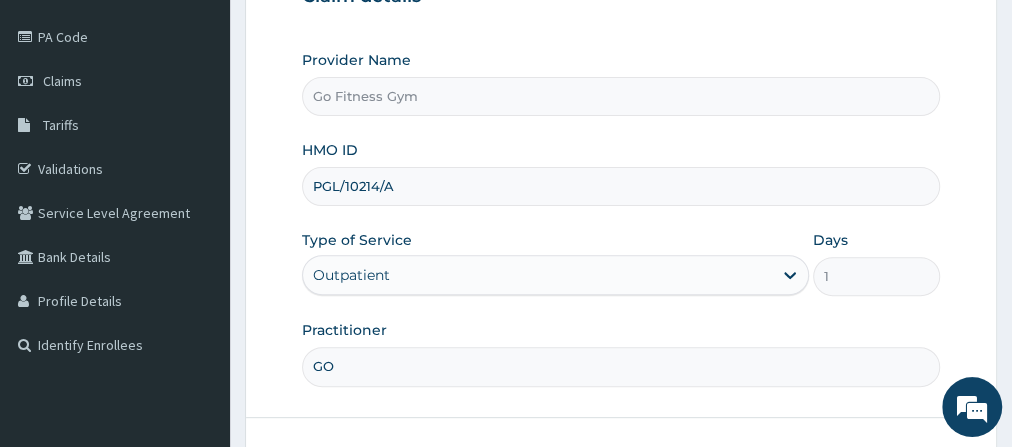 type on "Gofitness centre" 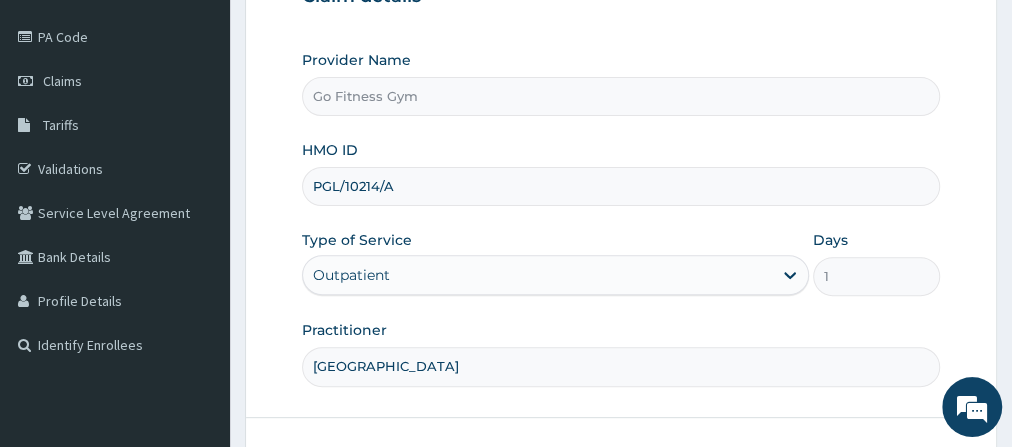 scroll, scrollTop: 369, scrollLeft: 0, axis: vertical 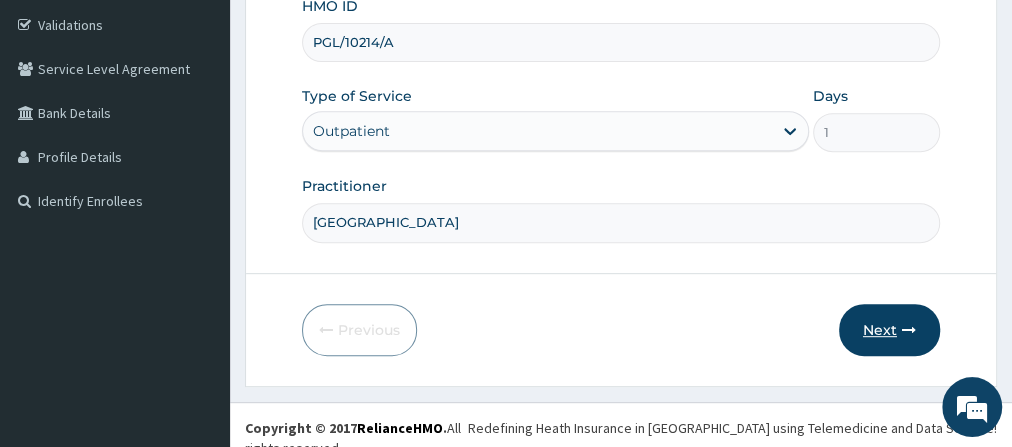 click on "Next" at bounding box center [889, 330] 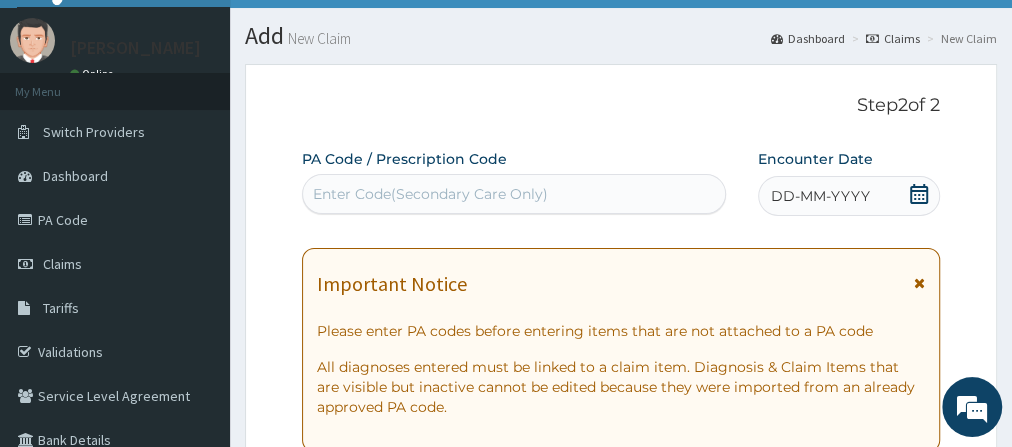 scroll, scrollTop: 0, scrollLeft: 0, axis: both 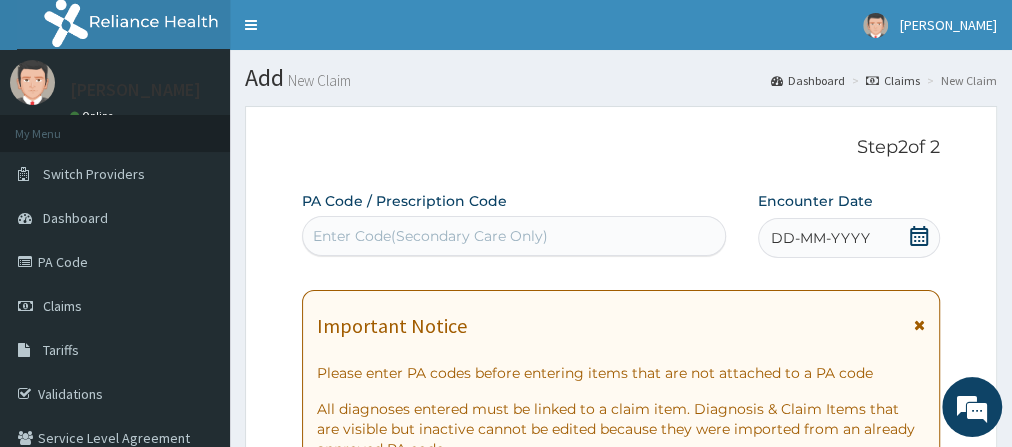 click on "Enter Code(Secondary Care Only)" at bounding box center (430, 236) 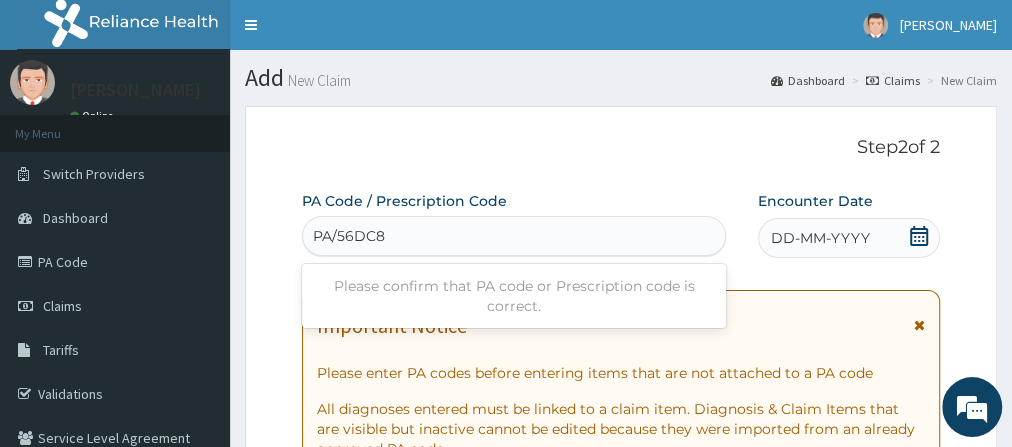 type on "PA/56DC86" 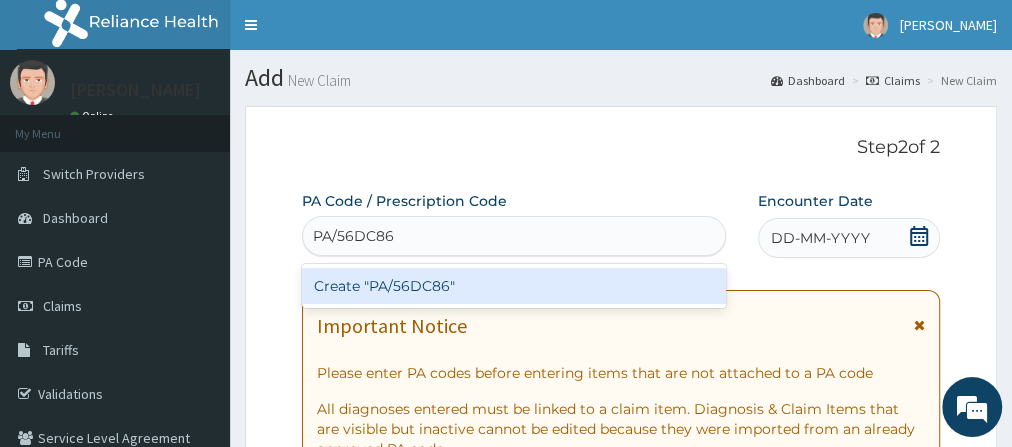 click on "Create "PA/56DC86"" at bounding box center (514, 286) 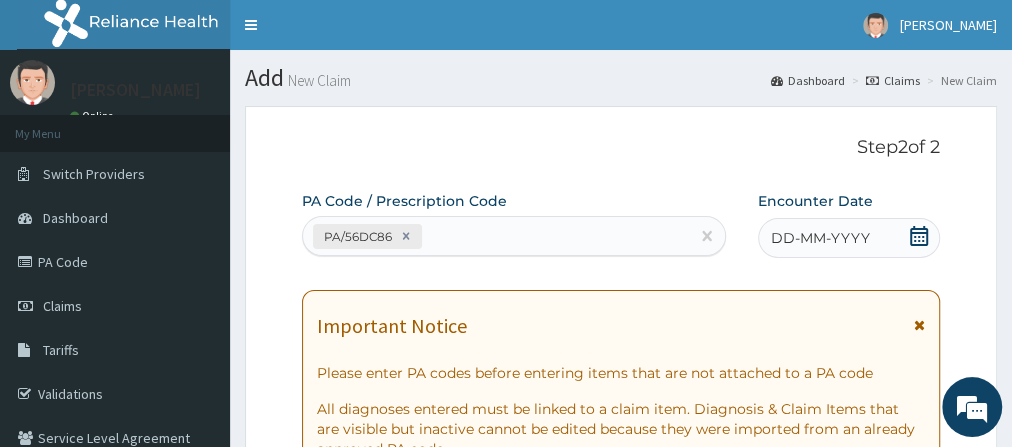 click 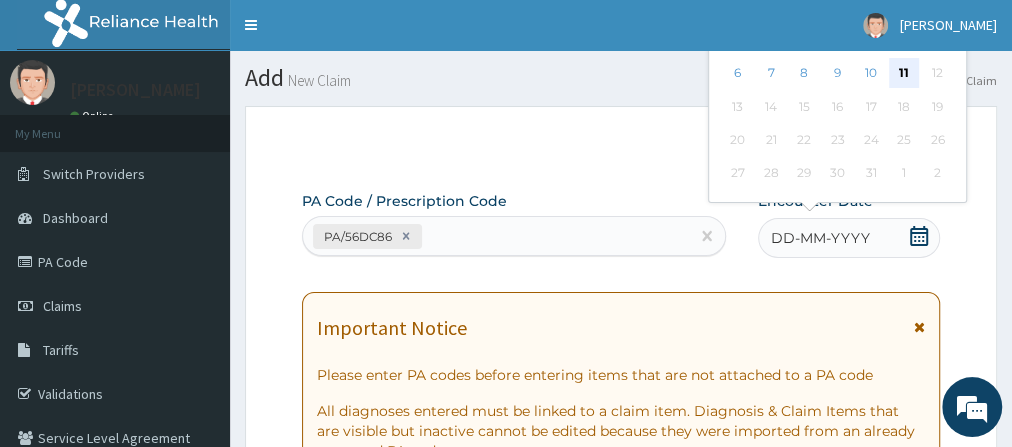 click on "11" at bounding box center (904, 74) 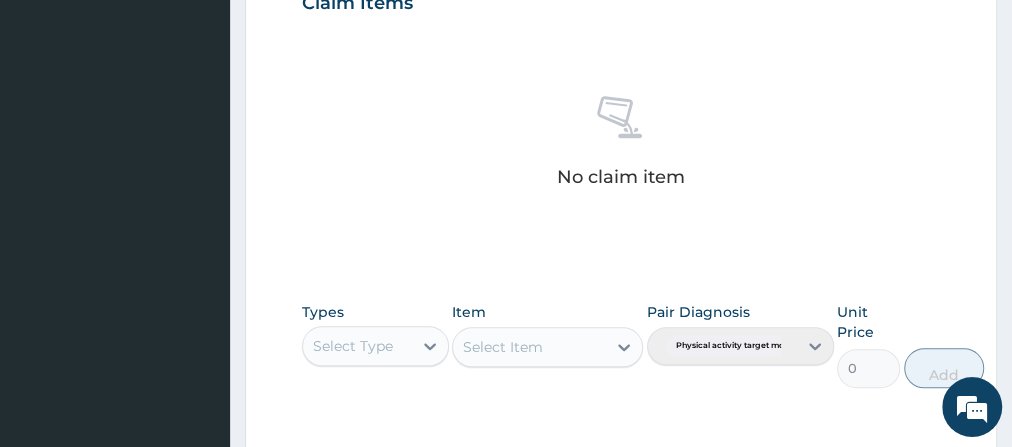 scroll, scrollTop: 1030, scrollLeft: 0, axis: vertical 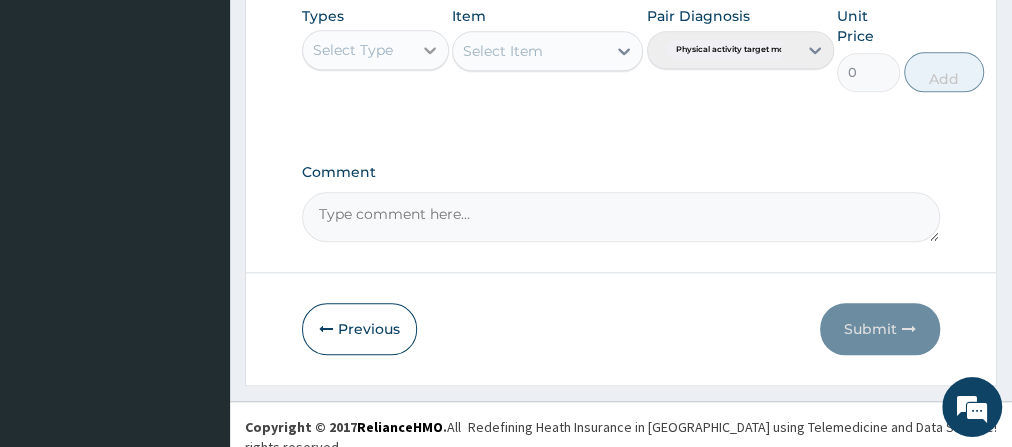 click at bounding box center (430, 50) 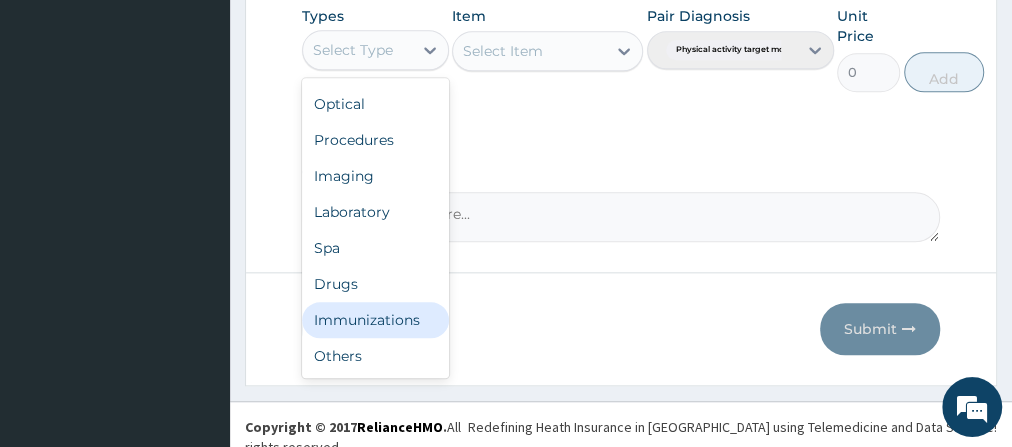 scroll, scrollTop: 67, scrollLeft: 0, axis: vertical 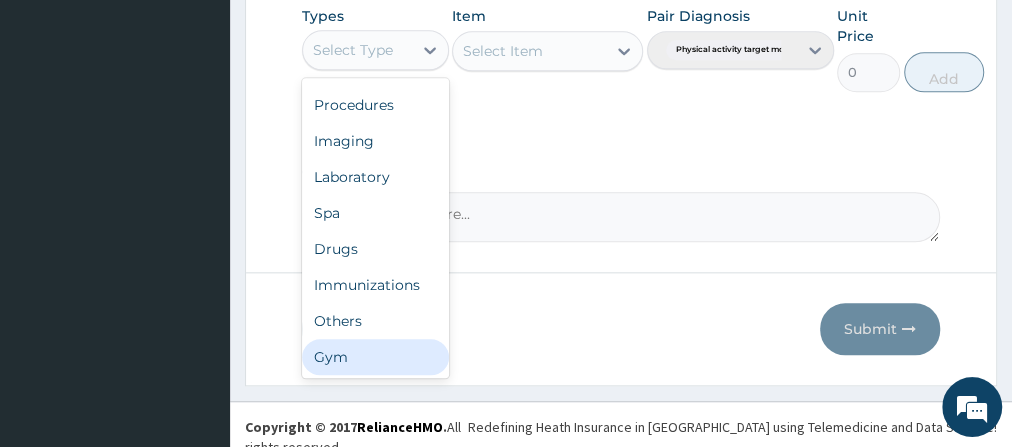 click on "Gym" at bounding box center (375, 357) 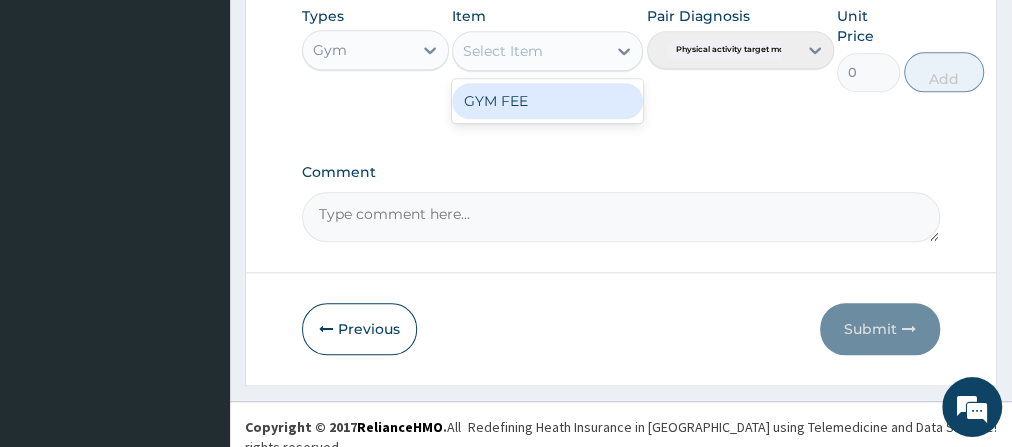 click on "Select Item" at bounding box center [529, 51] 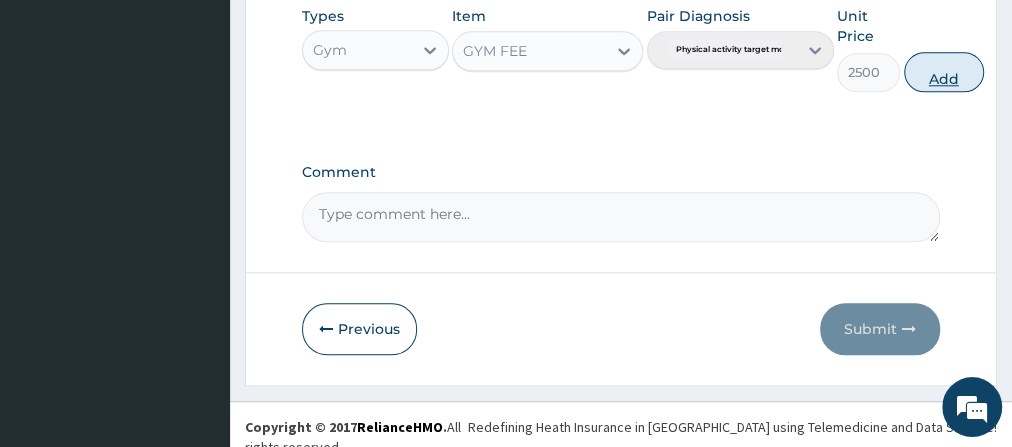 click on "Add" at bounding box center [944, 72] 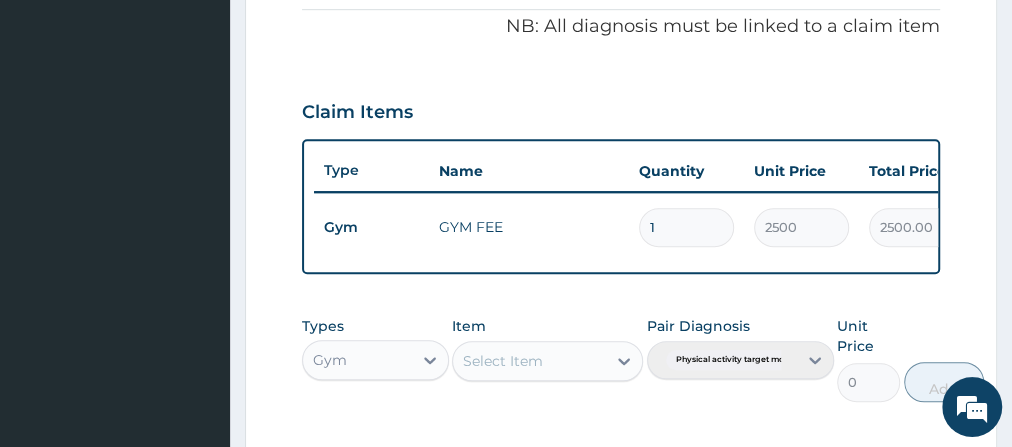 scroll, scrollTop: 946, scrollLeft: 0, axis: vertical 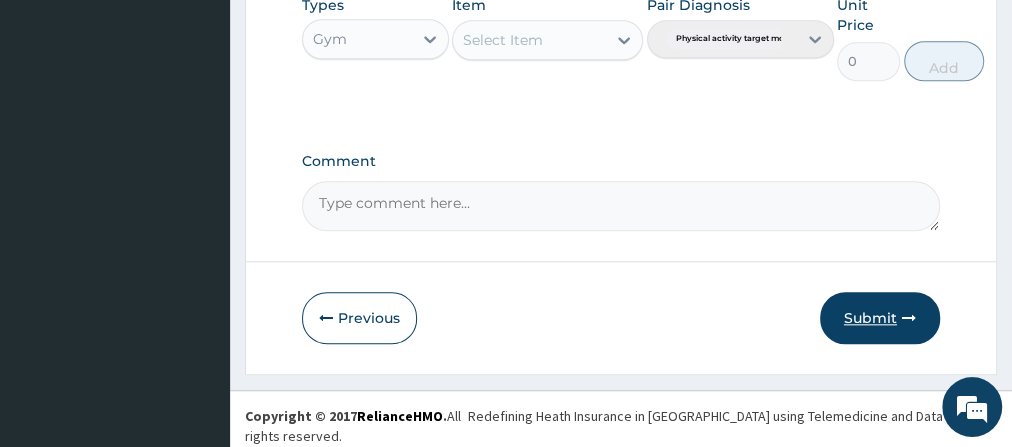 click on "Submit" at bounding box center (880, 318) 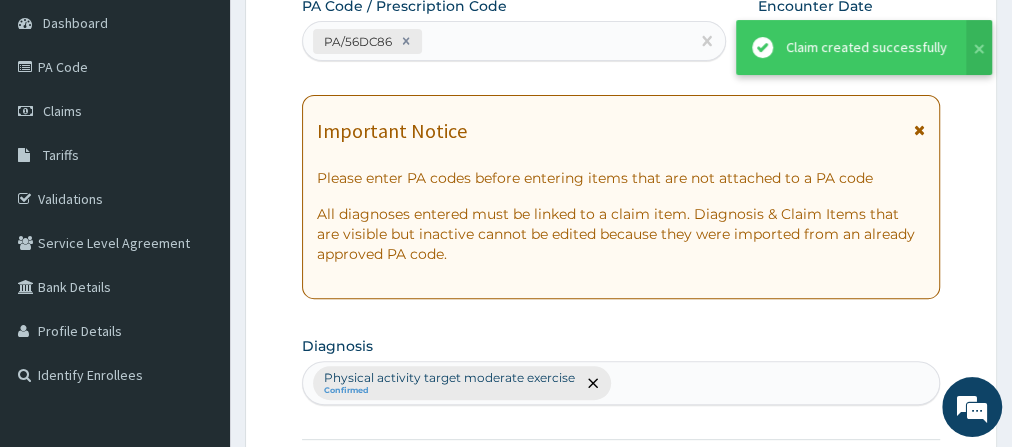 scroll, scrollTop: 946, scrollLeft: 0, axis: vertical 